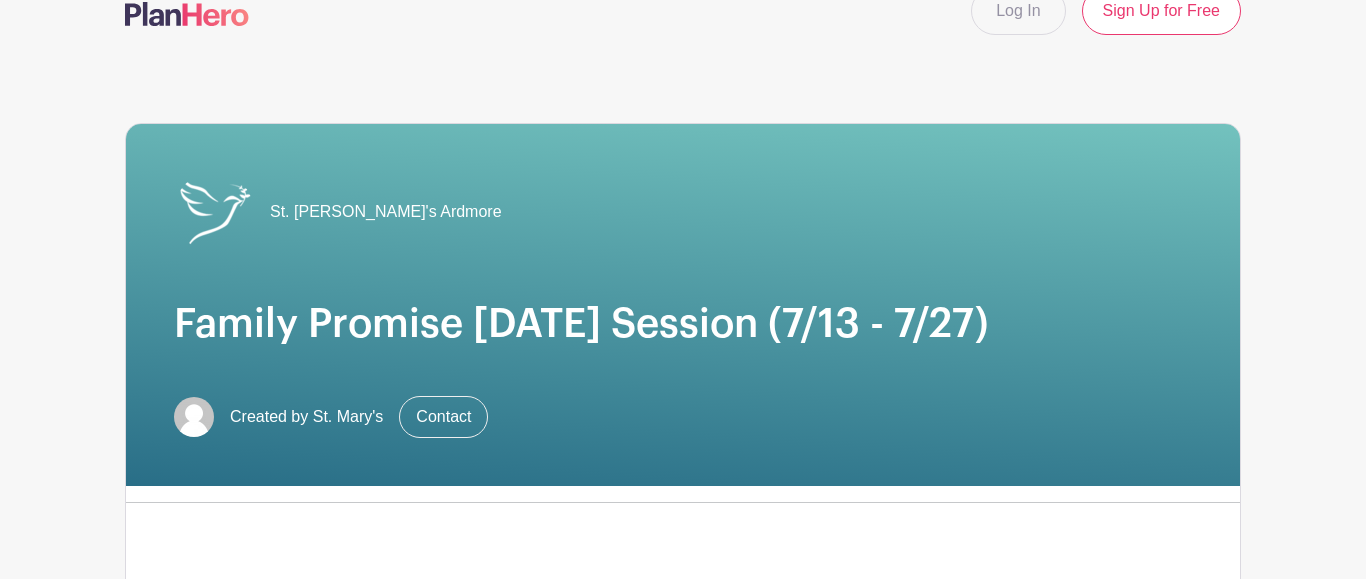 scroll, scrollTop: 0, scrollLeft: 0, axis: both 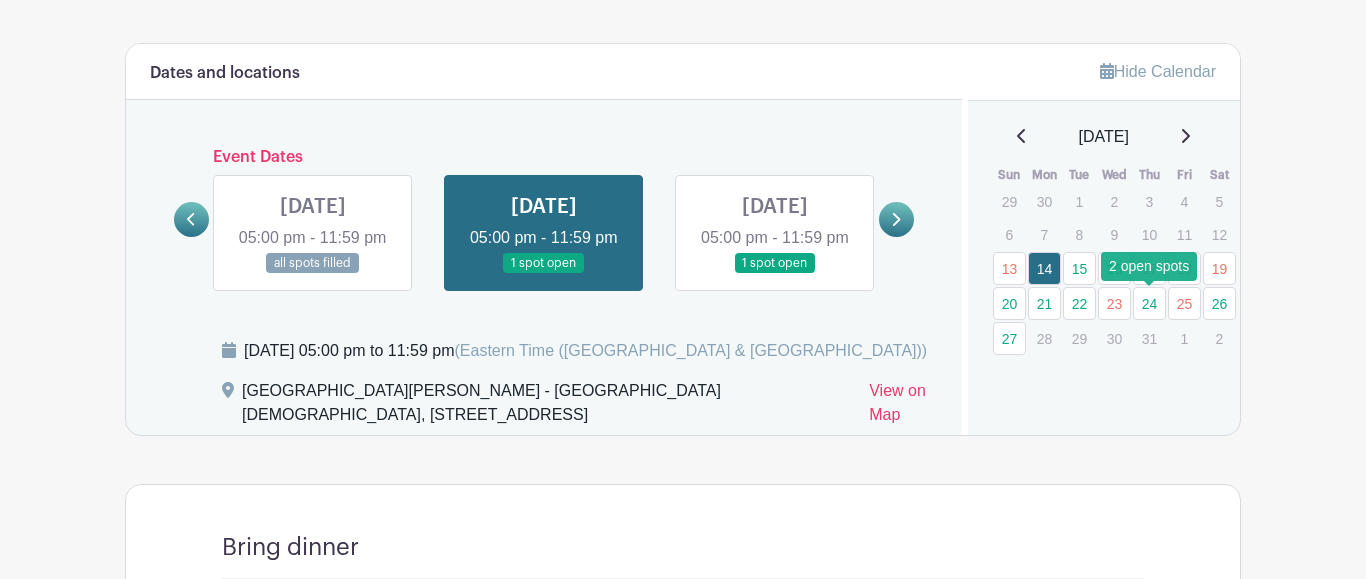 click on "24" at bounding box center [1149, 303] 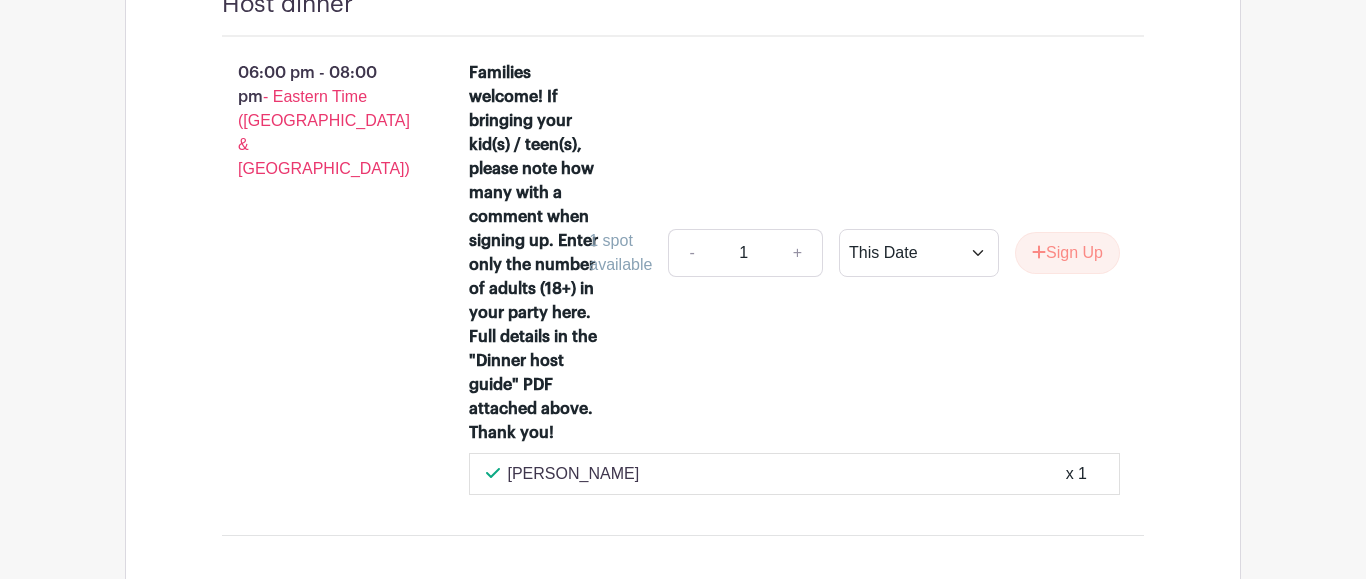 scroll, scrollTop: 2390, scrollLeft: 0, axis: vertical 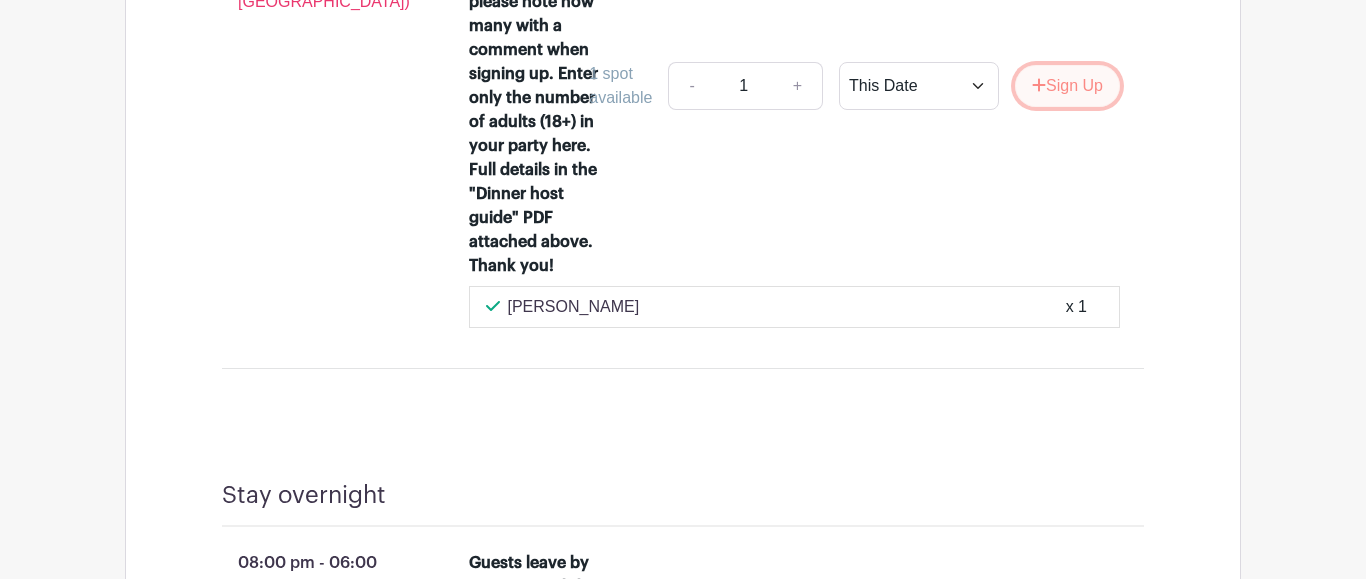 click on "Sign Up" at bounding box center [1067, 86] 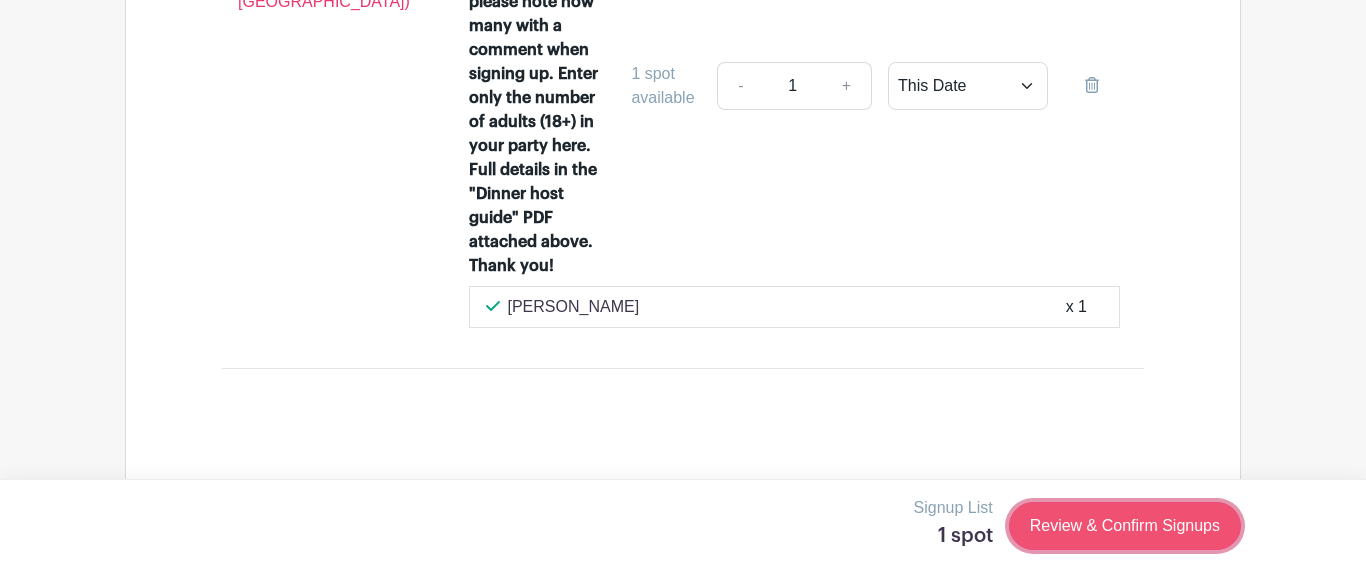 click on "Review & Confirm Signups" at bounding box center [1125, 526] 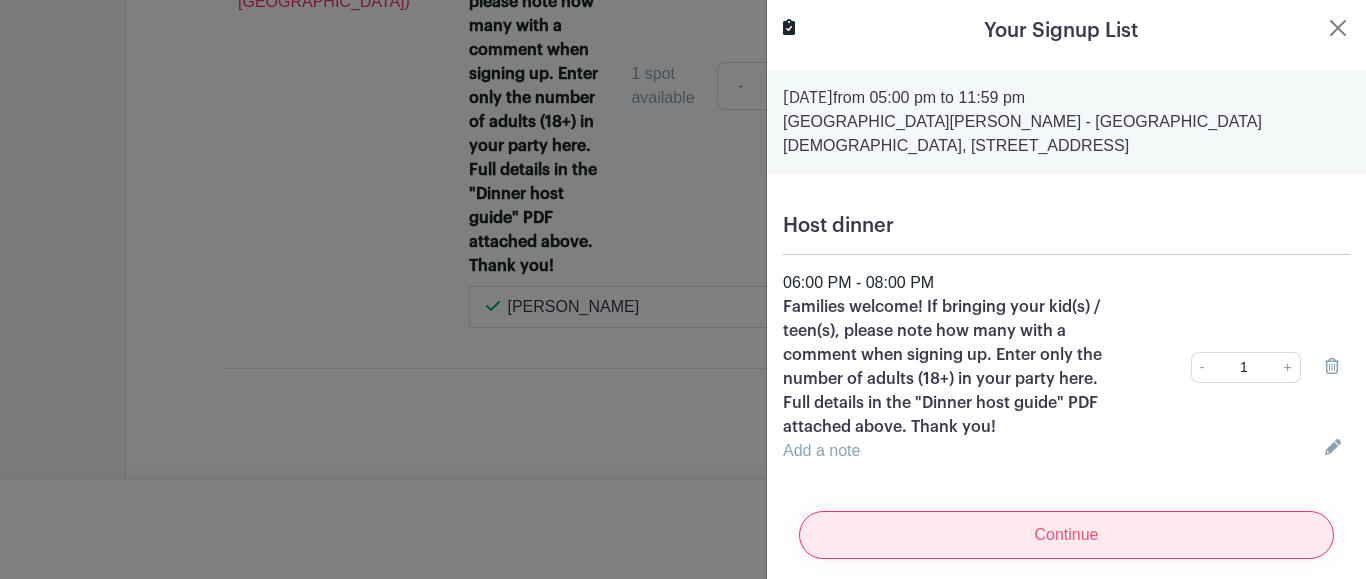click on "Continue" at bounding box center [1066, 535] 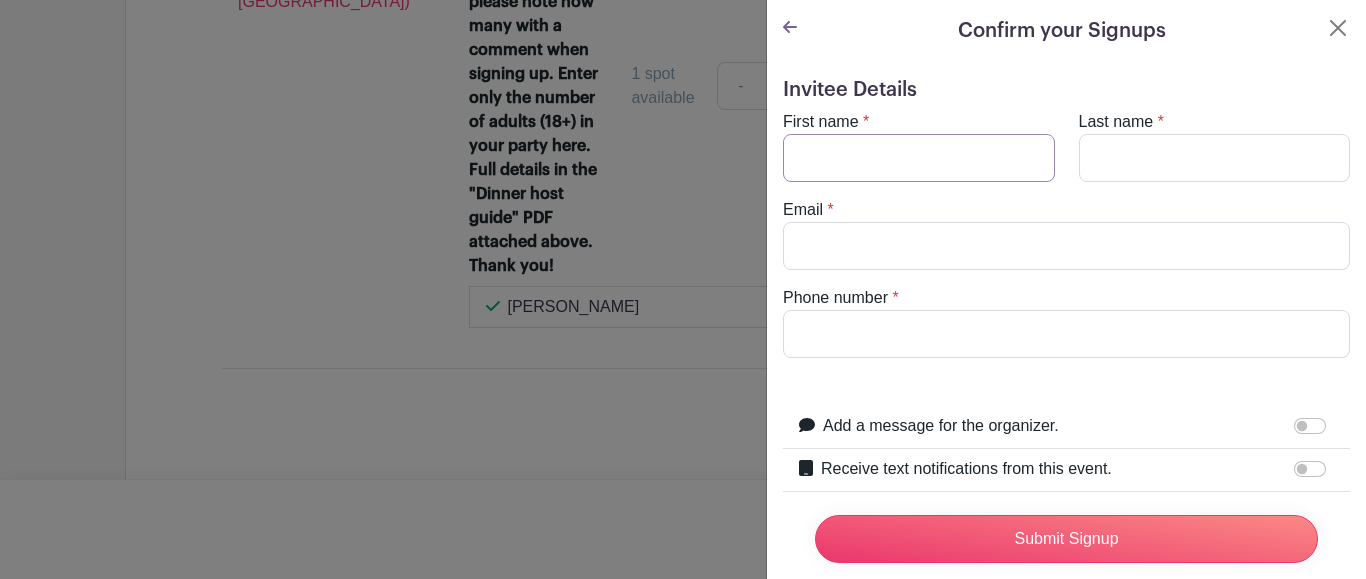 click on "First name" at bounding box center [919, 158] 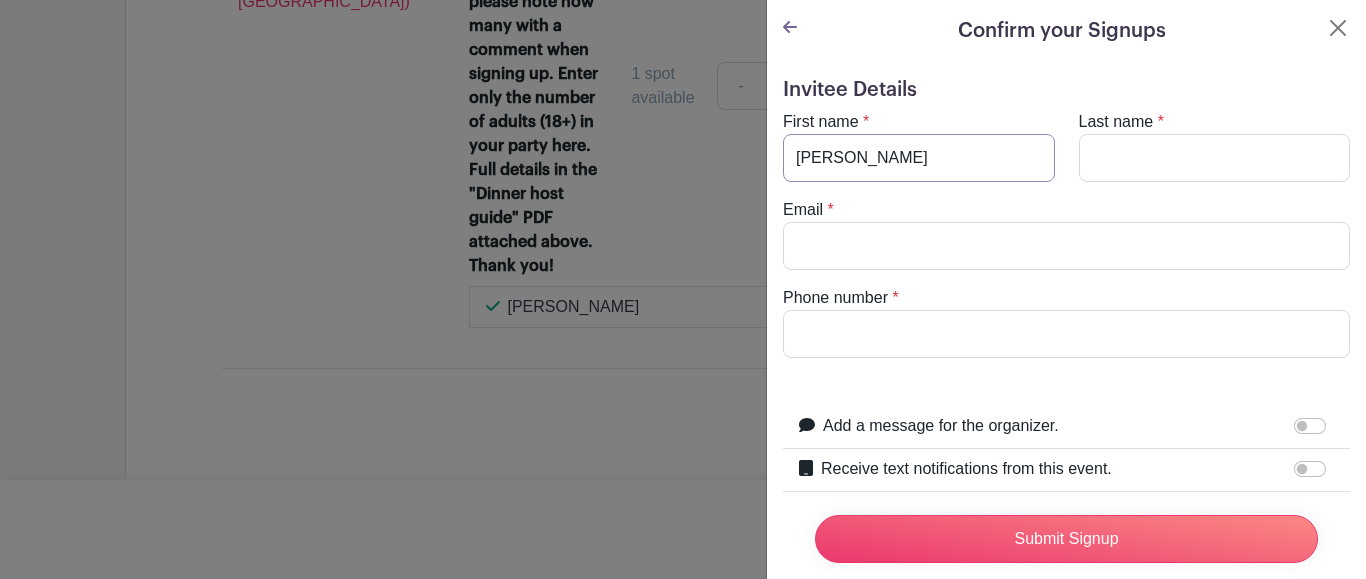 type on "[PERSON_NAME]" 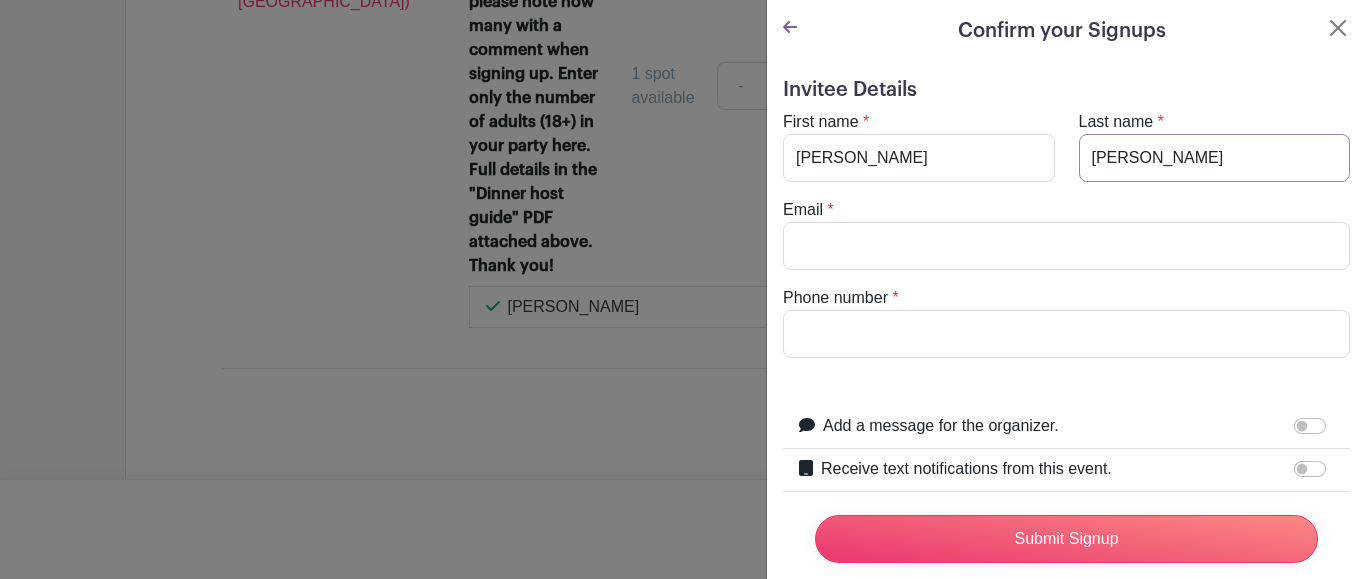 type on "[PERSON_NAME]" 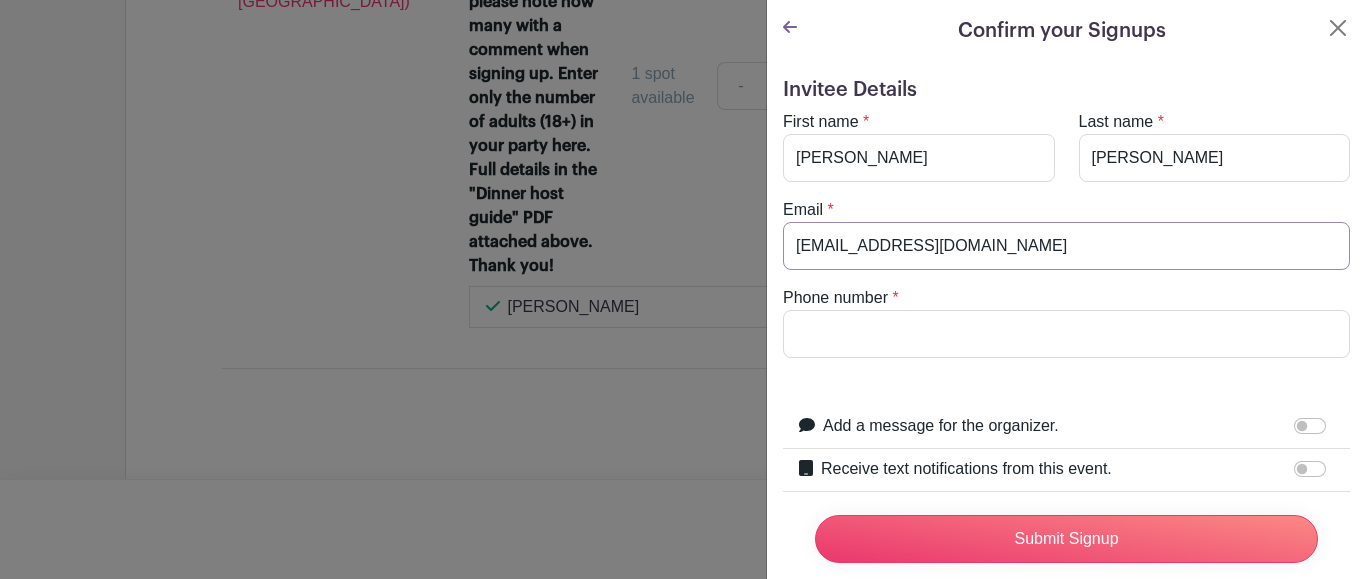 type on "[EMAIL_ADDRESS][DOMAIN_NAME]" 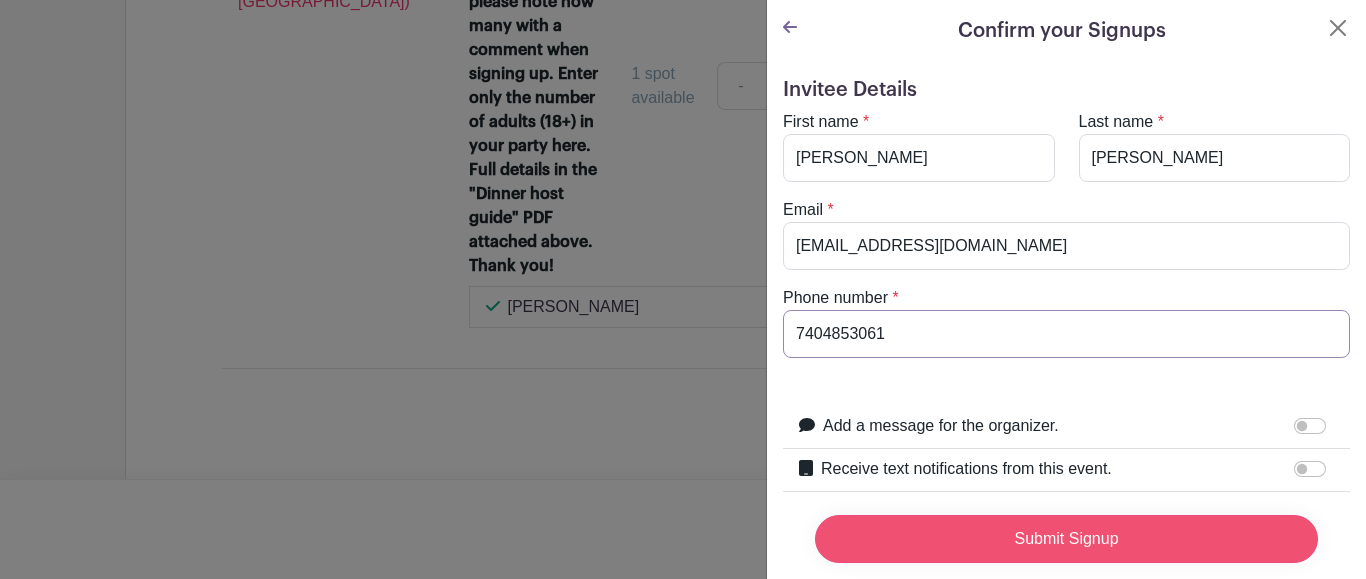 type on "7404853061" 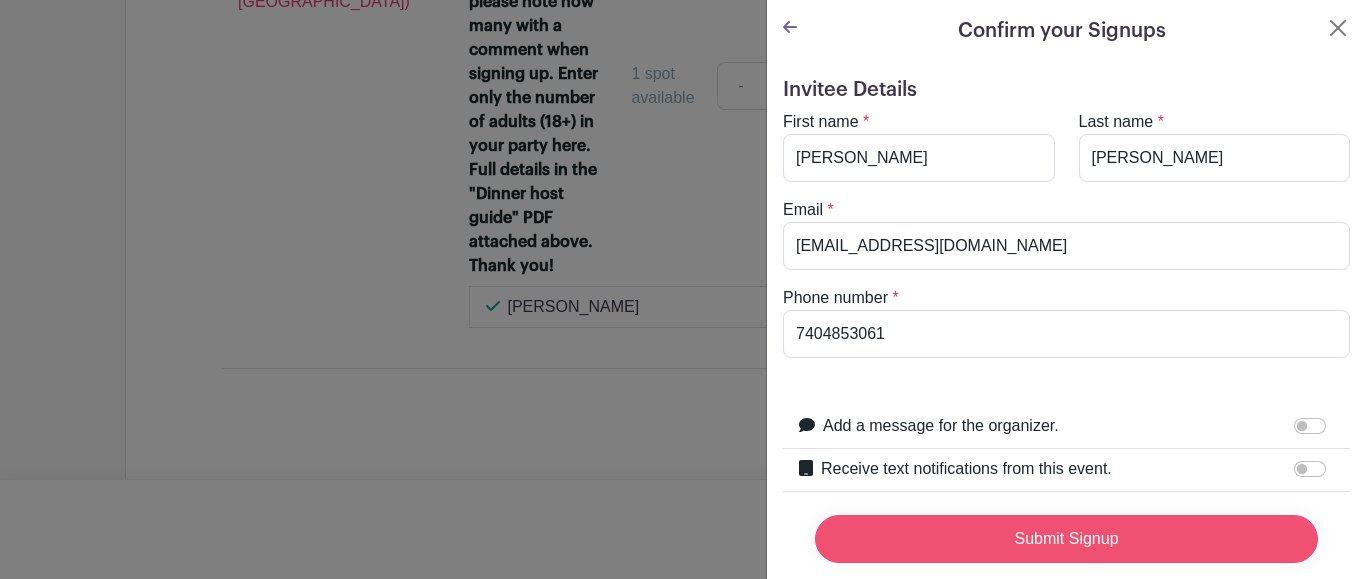 click on "Submit Signup" at bounding box center (1066, 539) 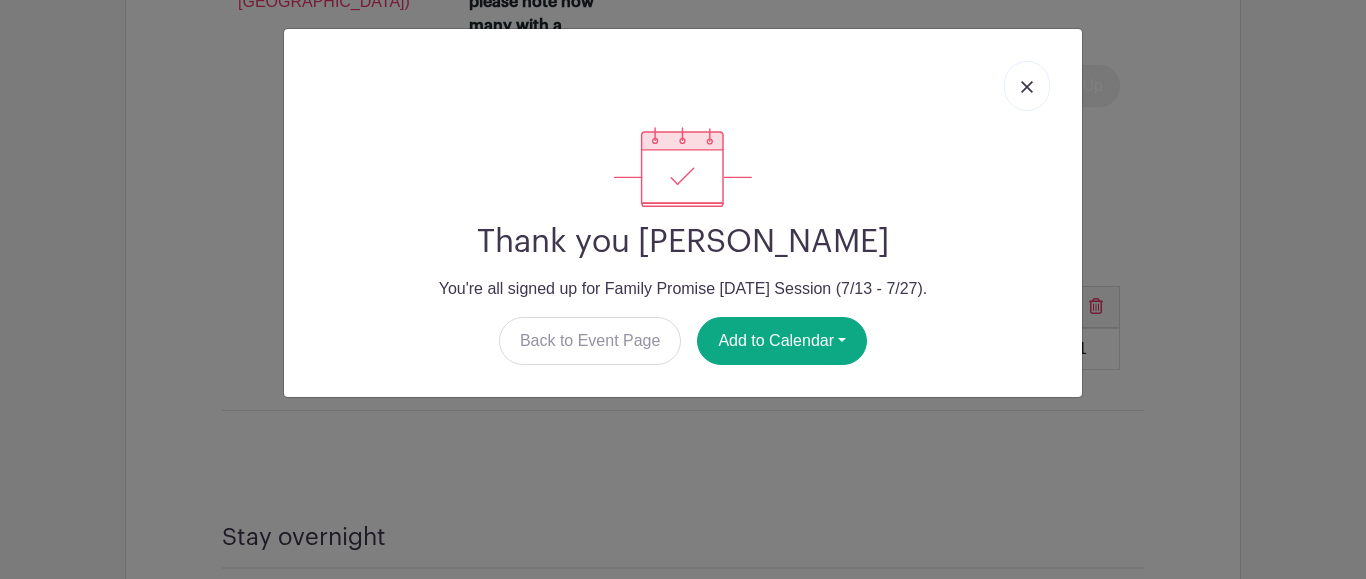 click at bounding box center [1027, 87] 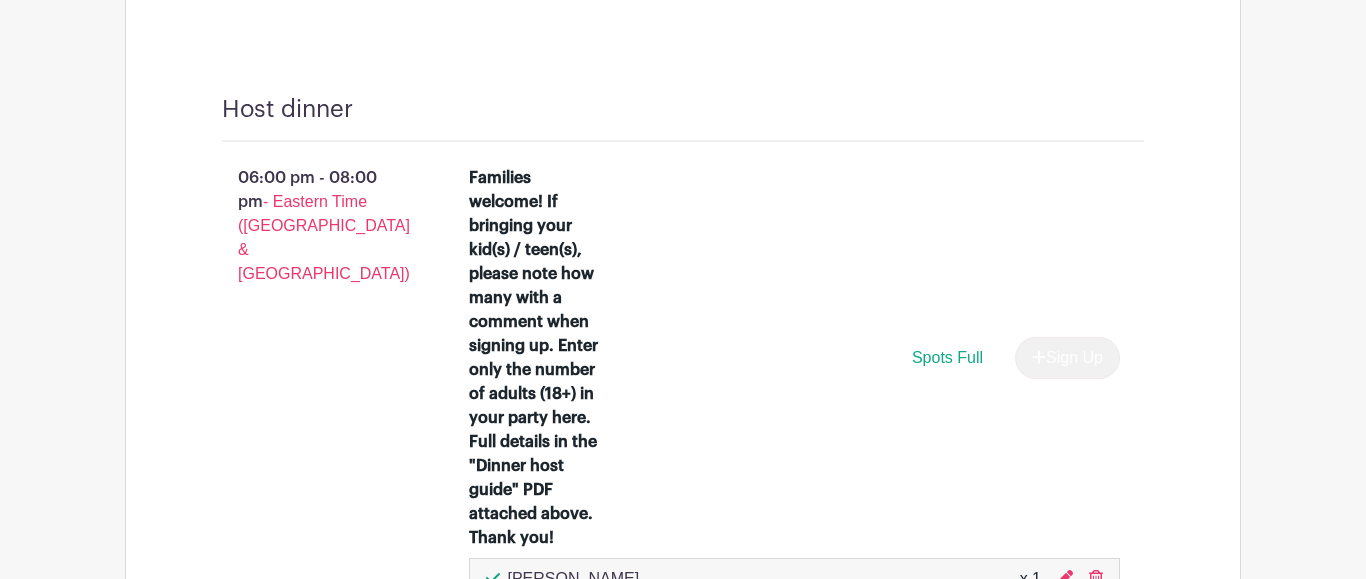 scroll, scrollTop: 2390, scrollLeft: 0, axis: vertical 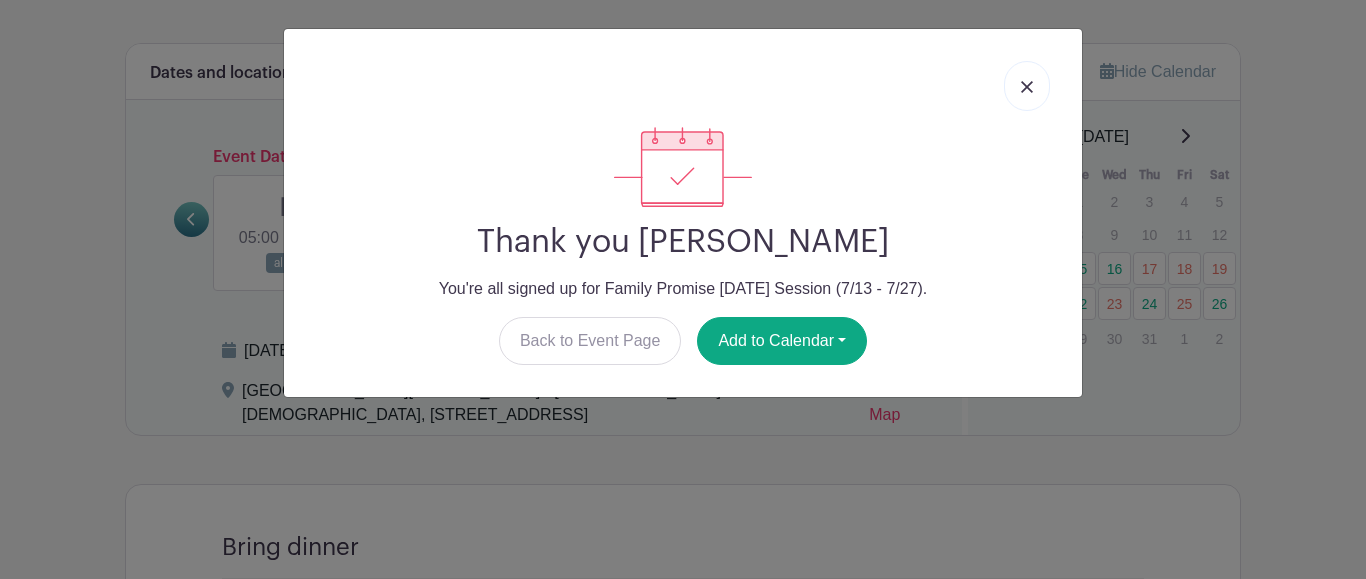 click at bounding box center (1027, 86) 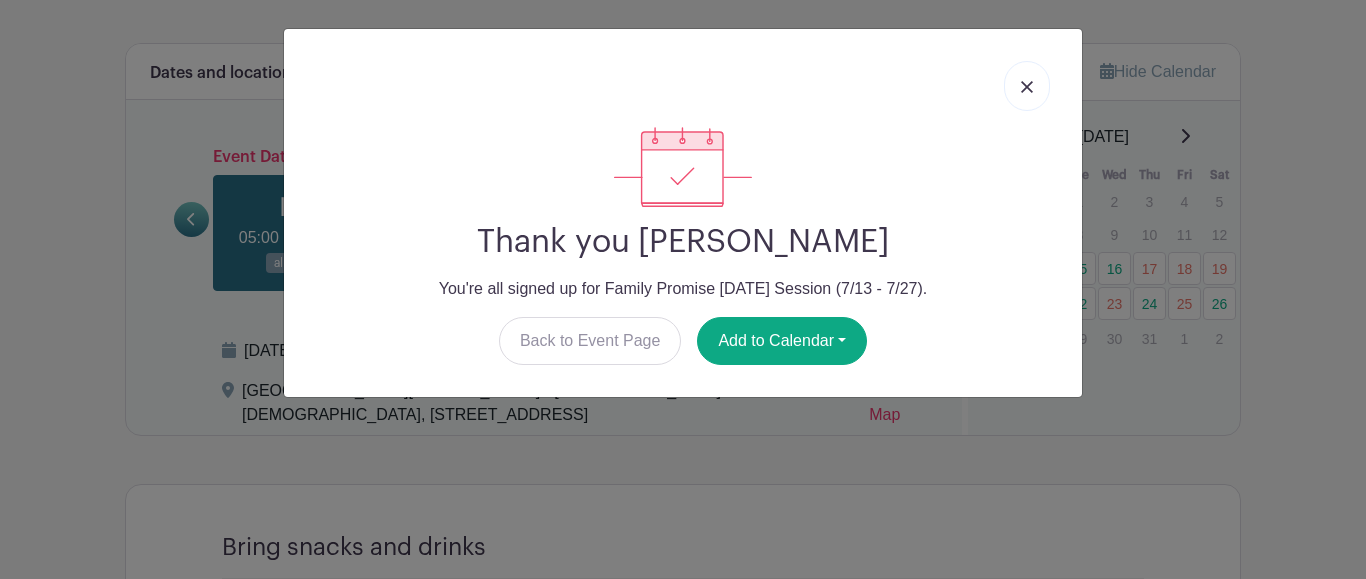 click at bounding box center (1027, 86) 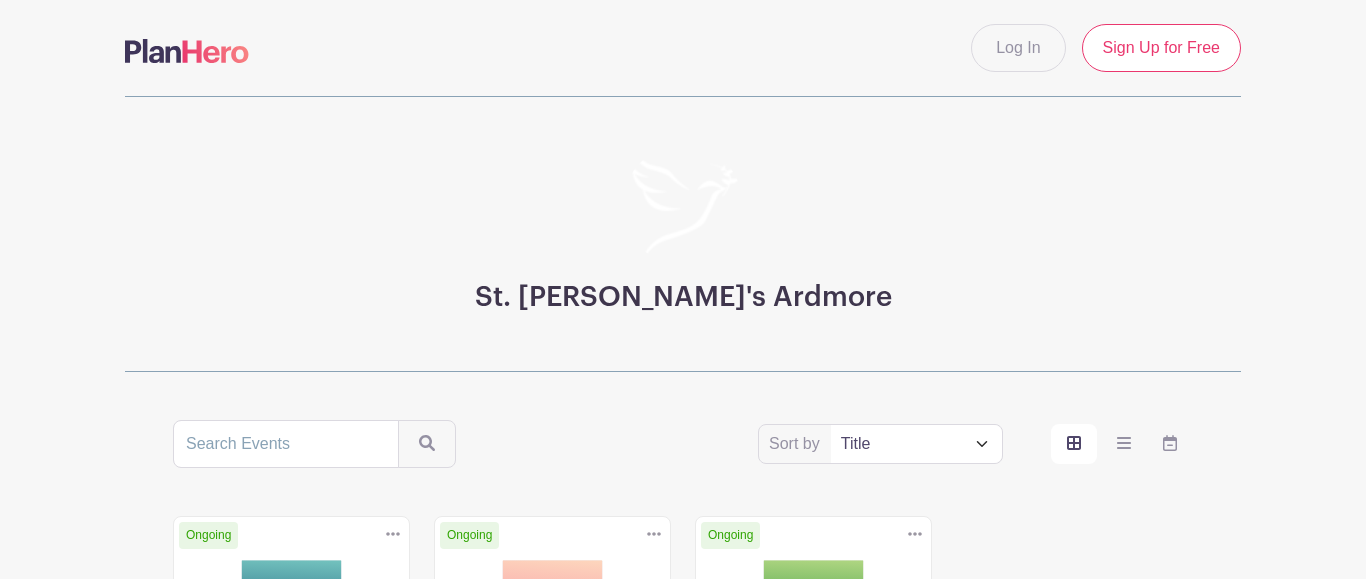 scroll, scrollTop: 0, scrollLeft: 0, axis: both 